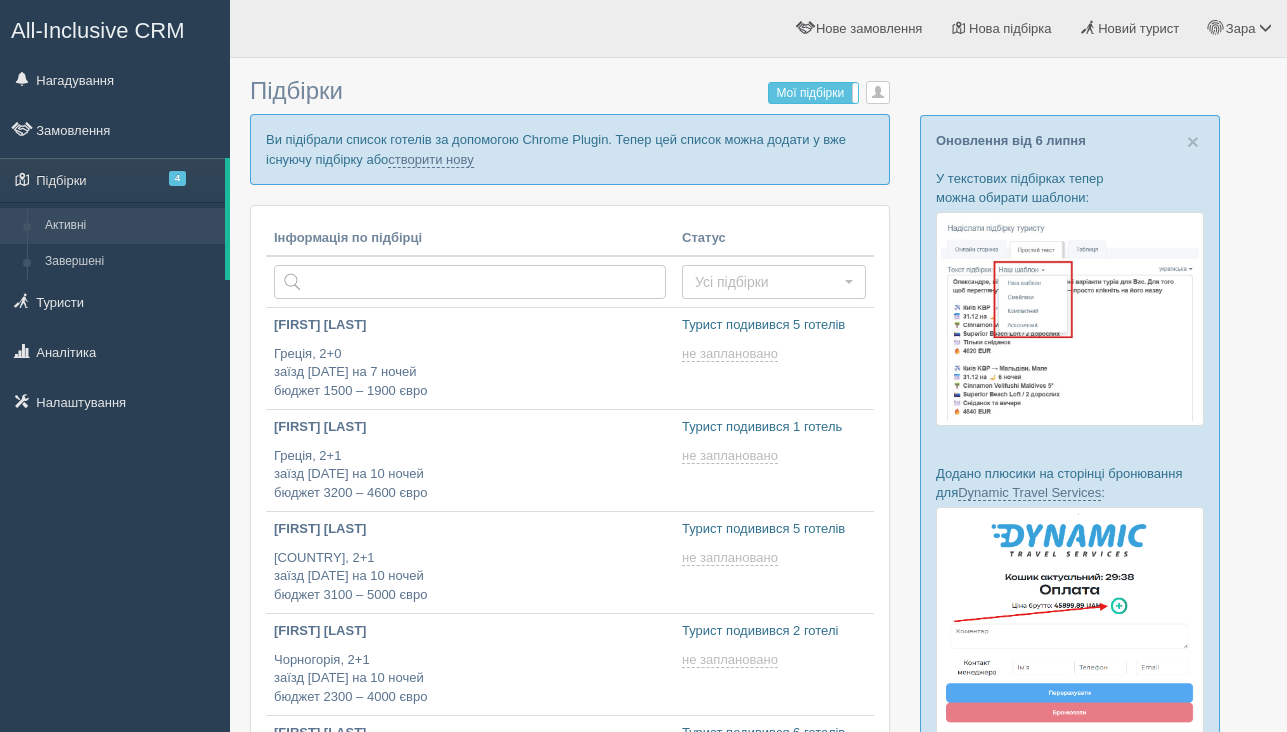 scroll, scrollTop: 0, scrollLeft: 0, axis: both 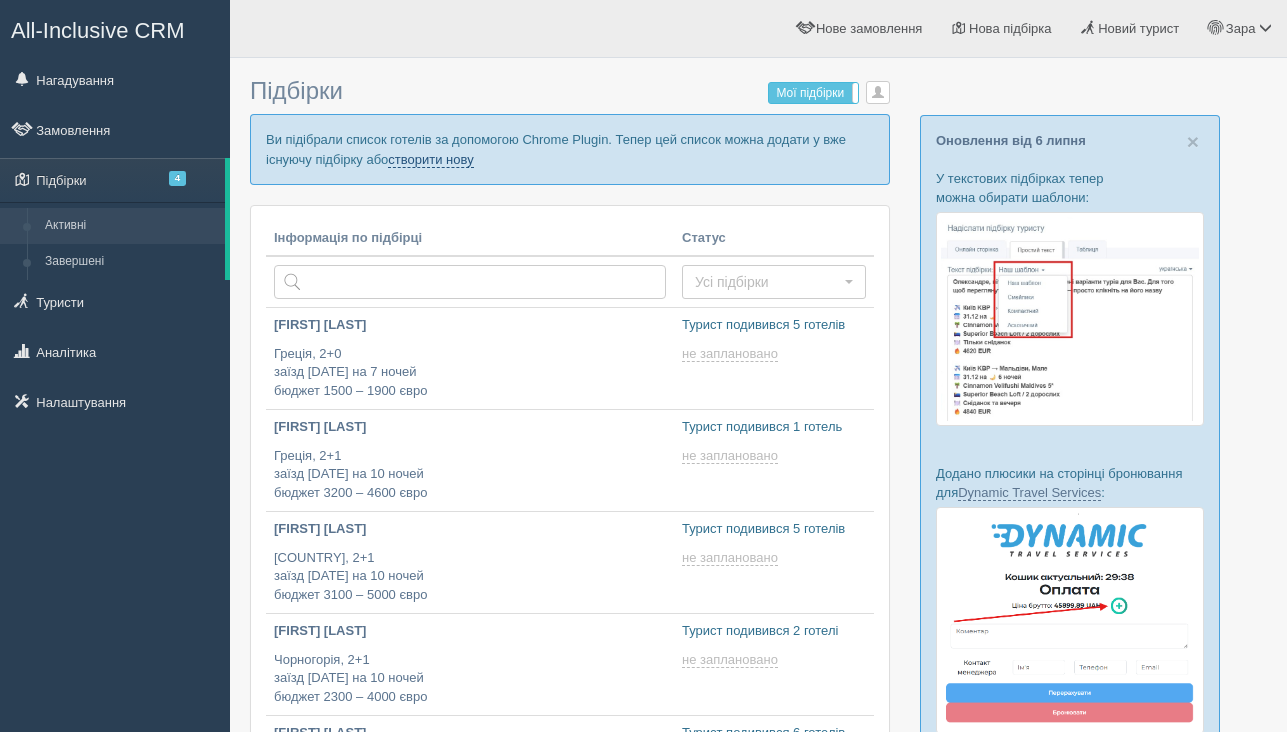 click on "створити нову" at bounding box center (430, 160) 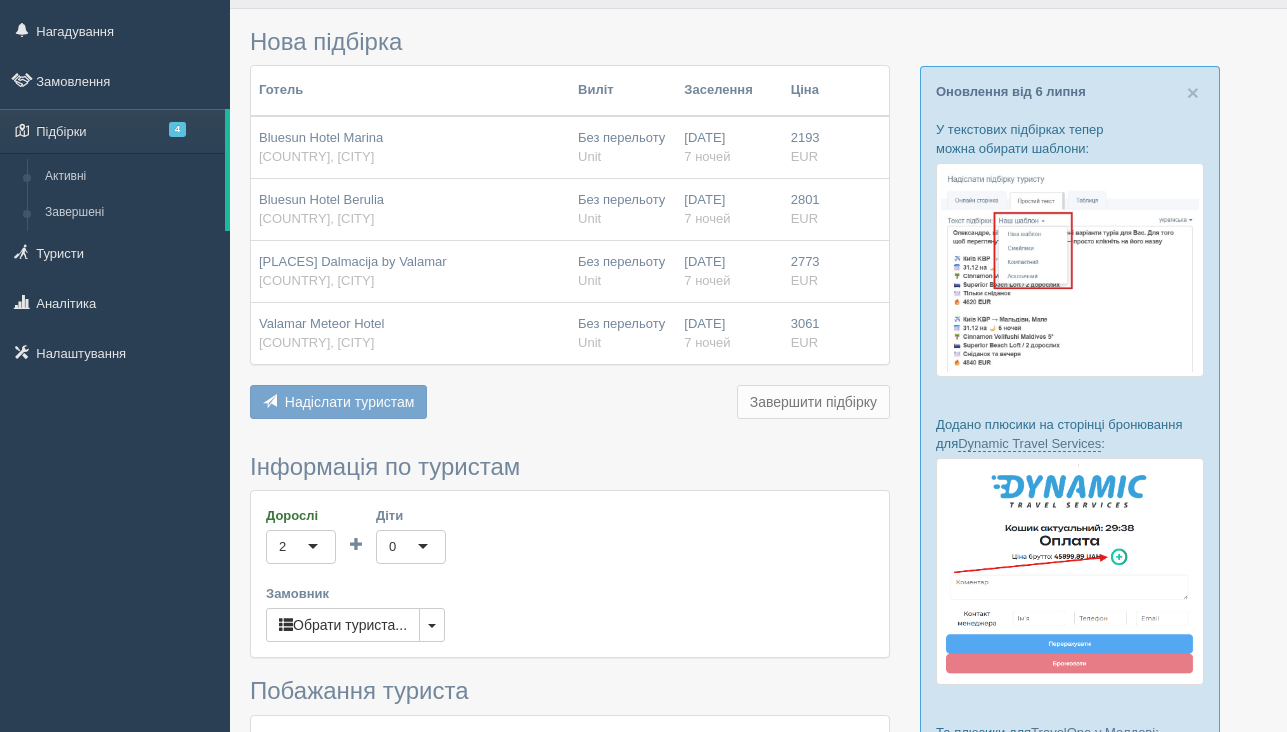 scroll, scrollTop: 50, scrollLeft: 0, axis: vertical 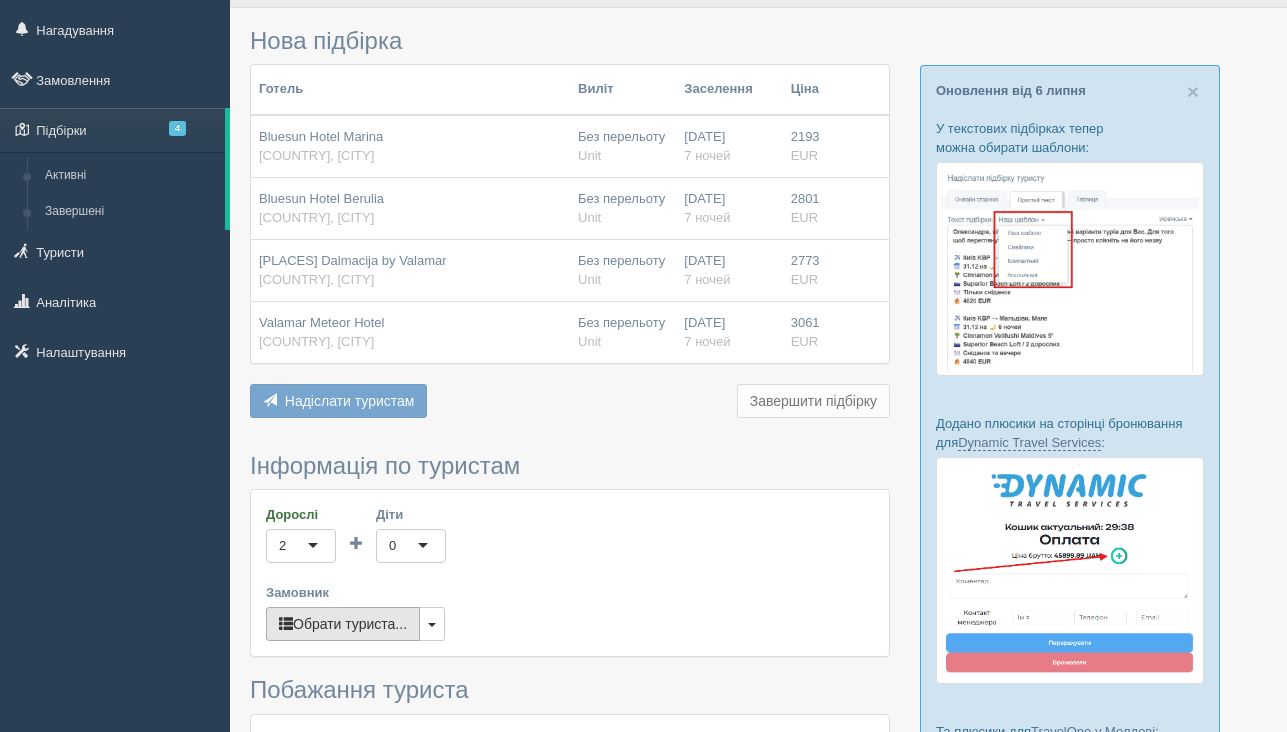 click on "Обрати туриста..." at bounding box center [343, 624] 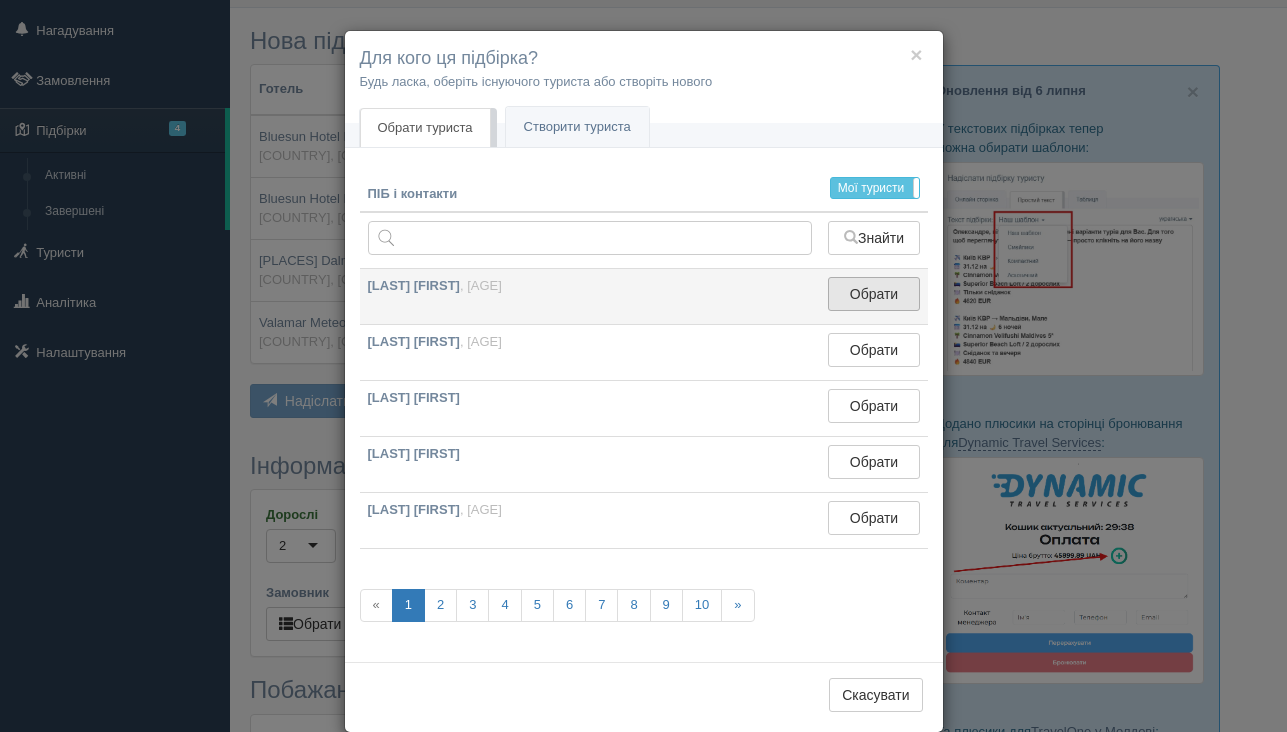 click on "Обрати" at bounding box center [873, 294] 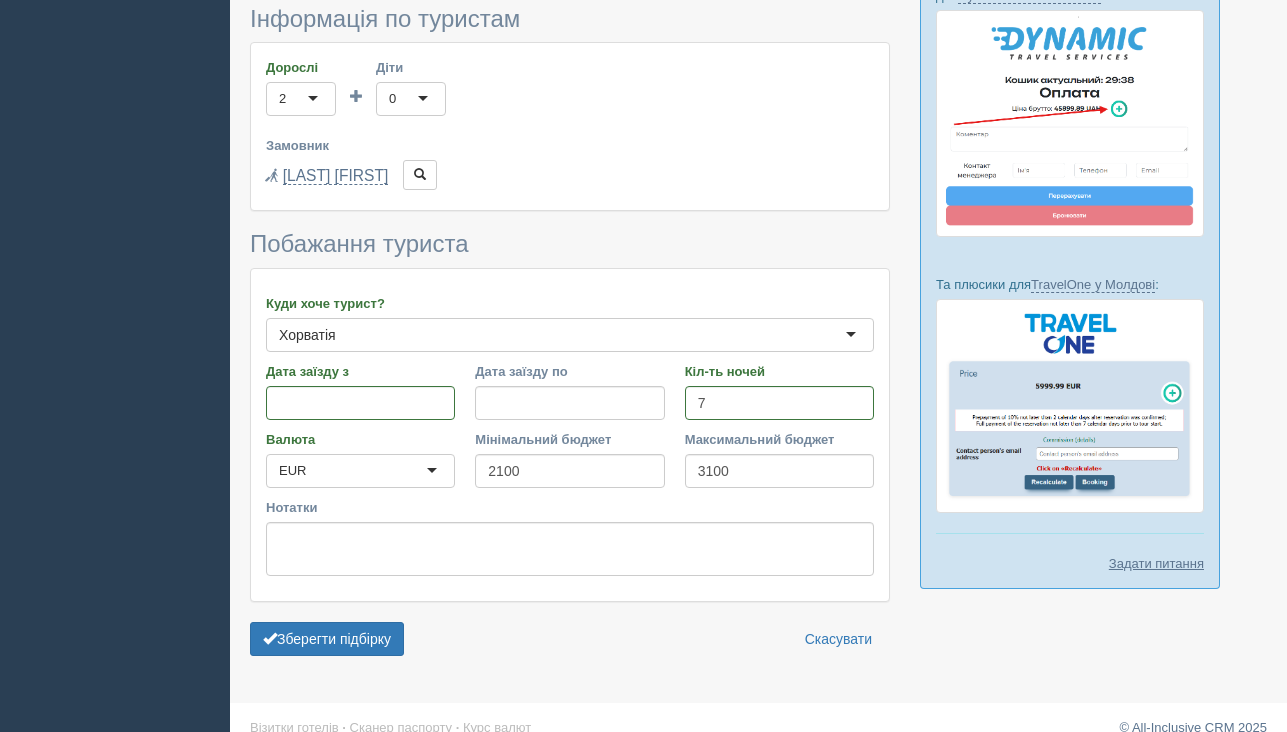 scroll, scrollTop: 519, scrollLeft: 0, axis: vertical 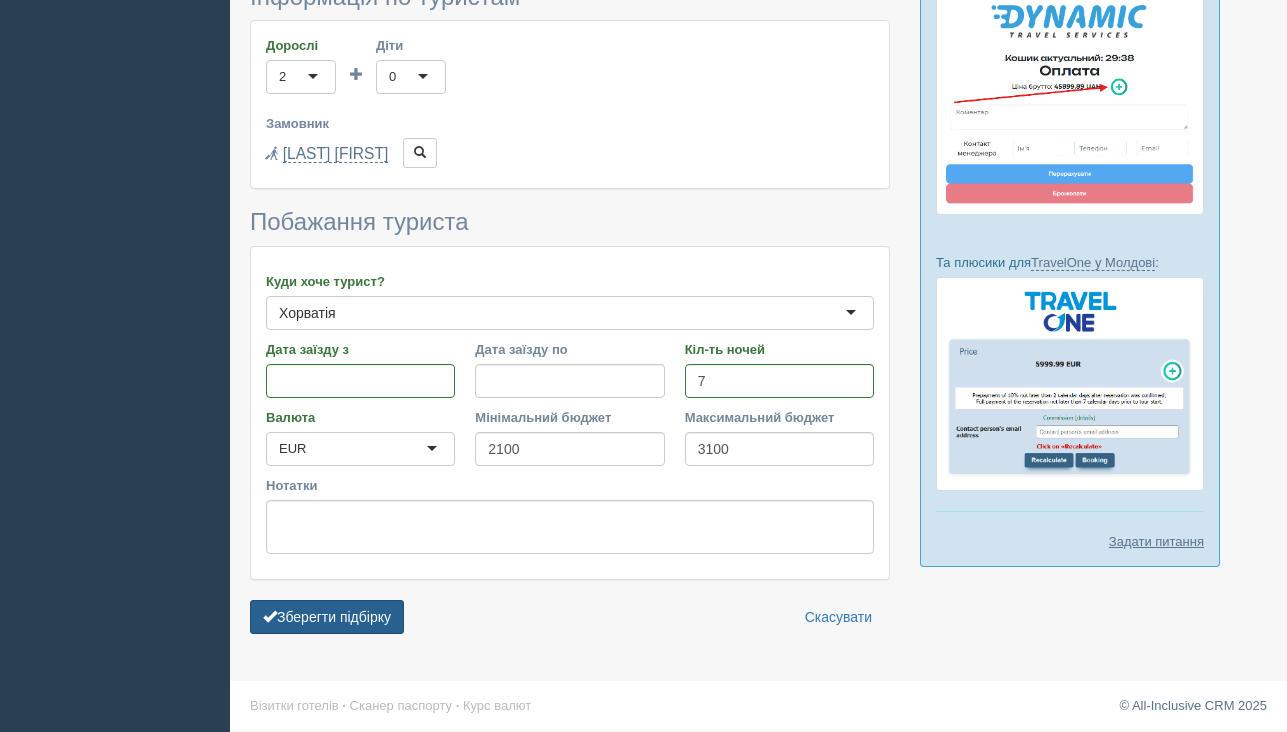 click on "Зберегти підбірку" at bounding box center [327, 617] 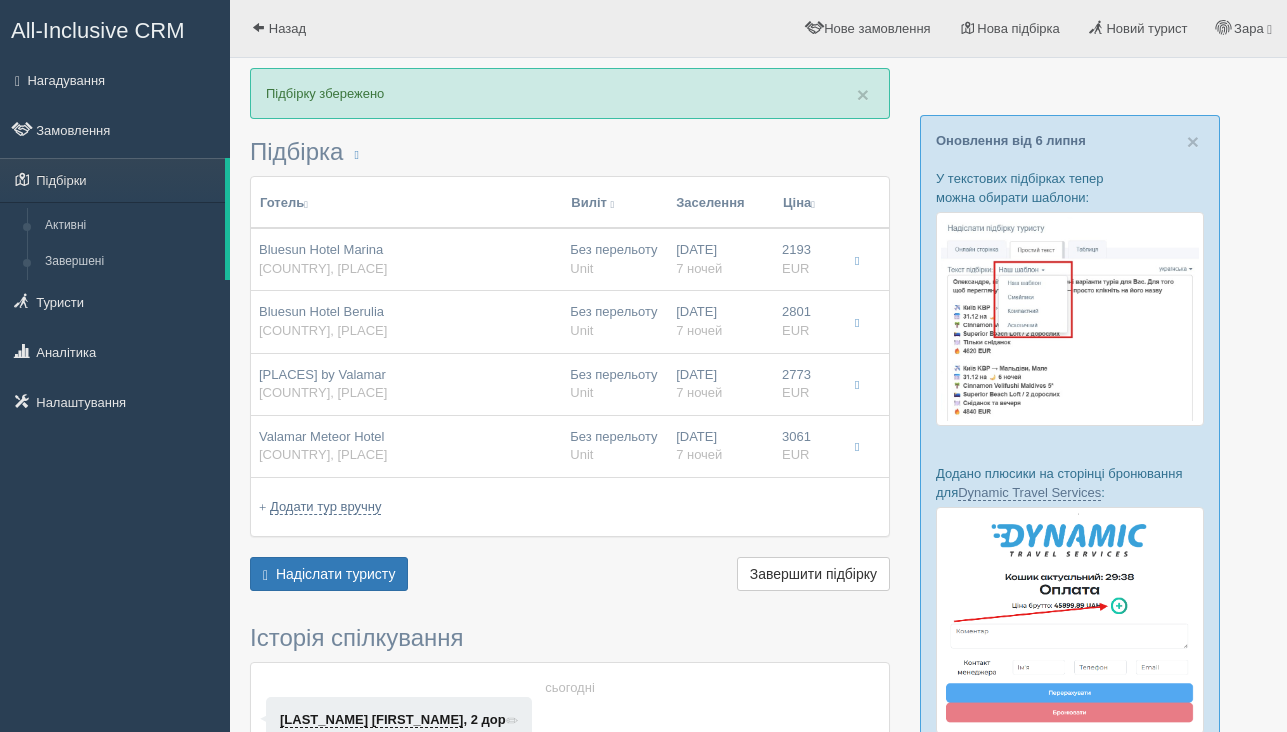 scroll, scrollTop: 0, scrollLeft: 0, axis: both 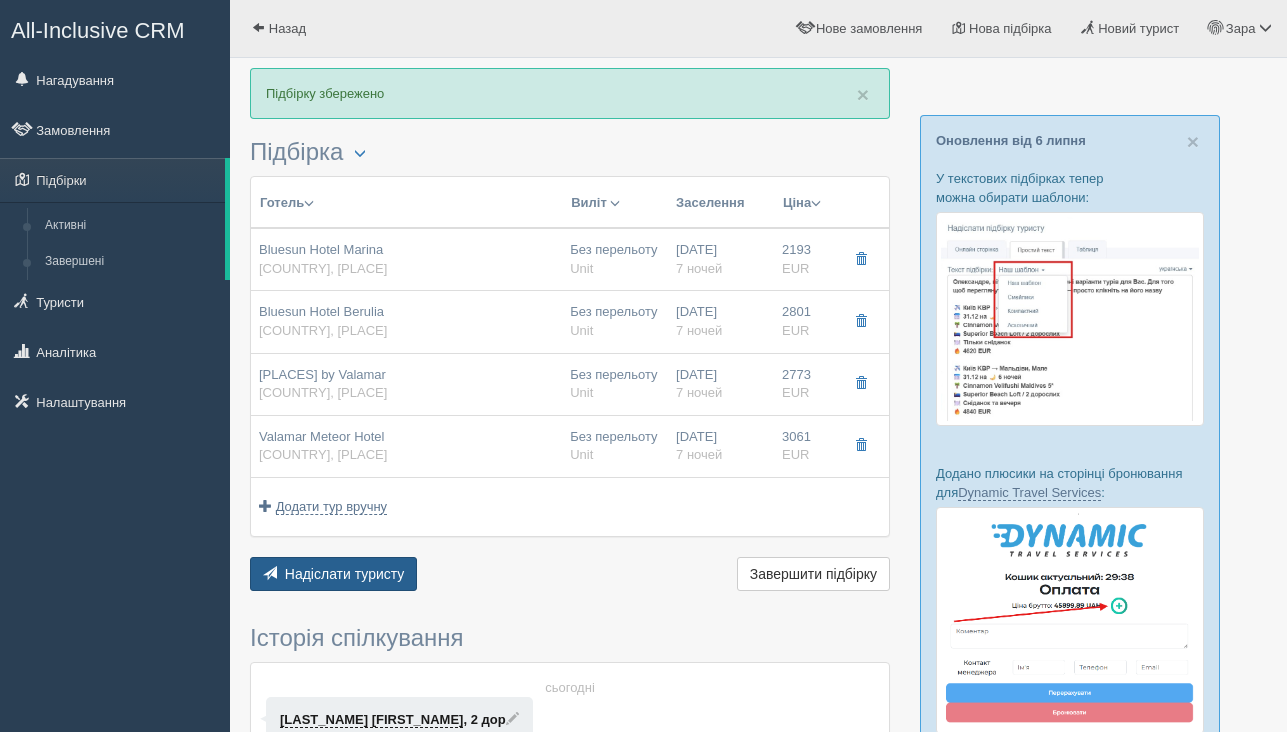 click on "Надіслати туристу" at bounding box center [345, 574] 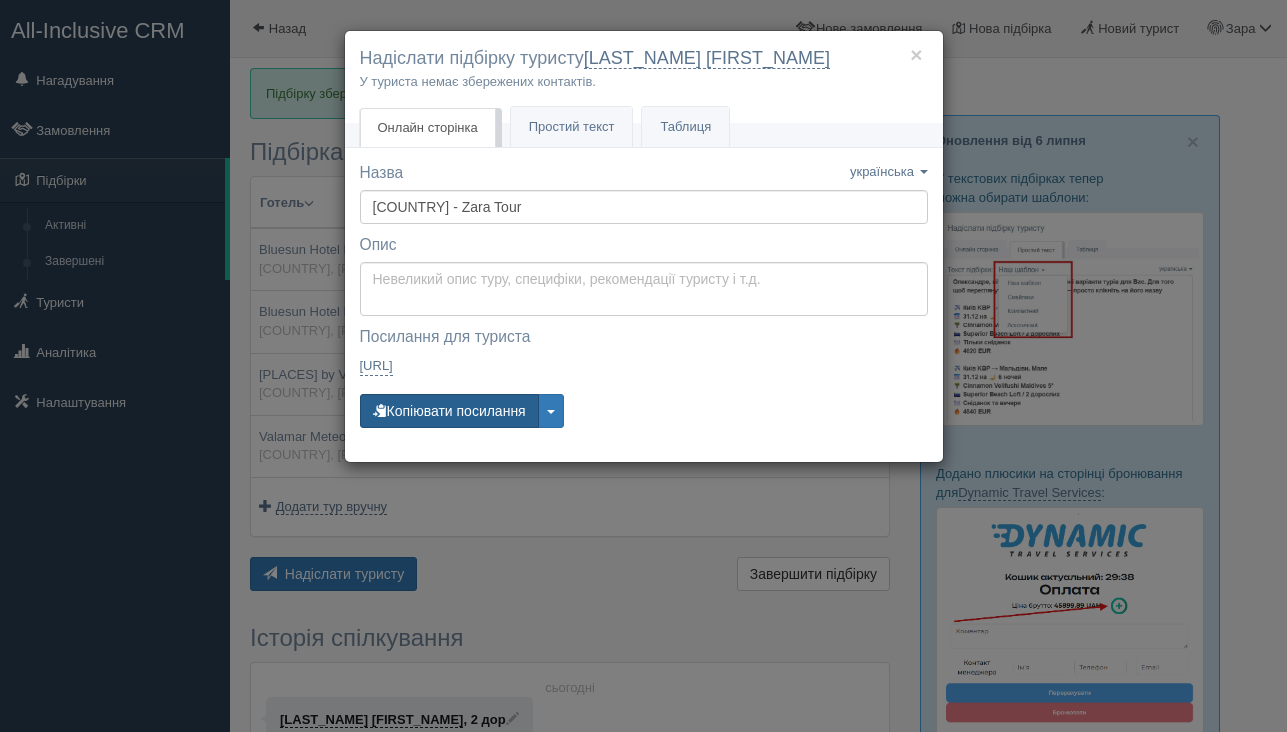 click on "Копіювати посилання" at bounding box center (449, 411) 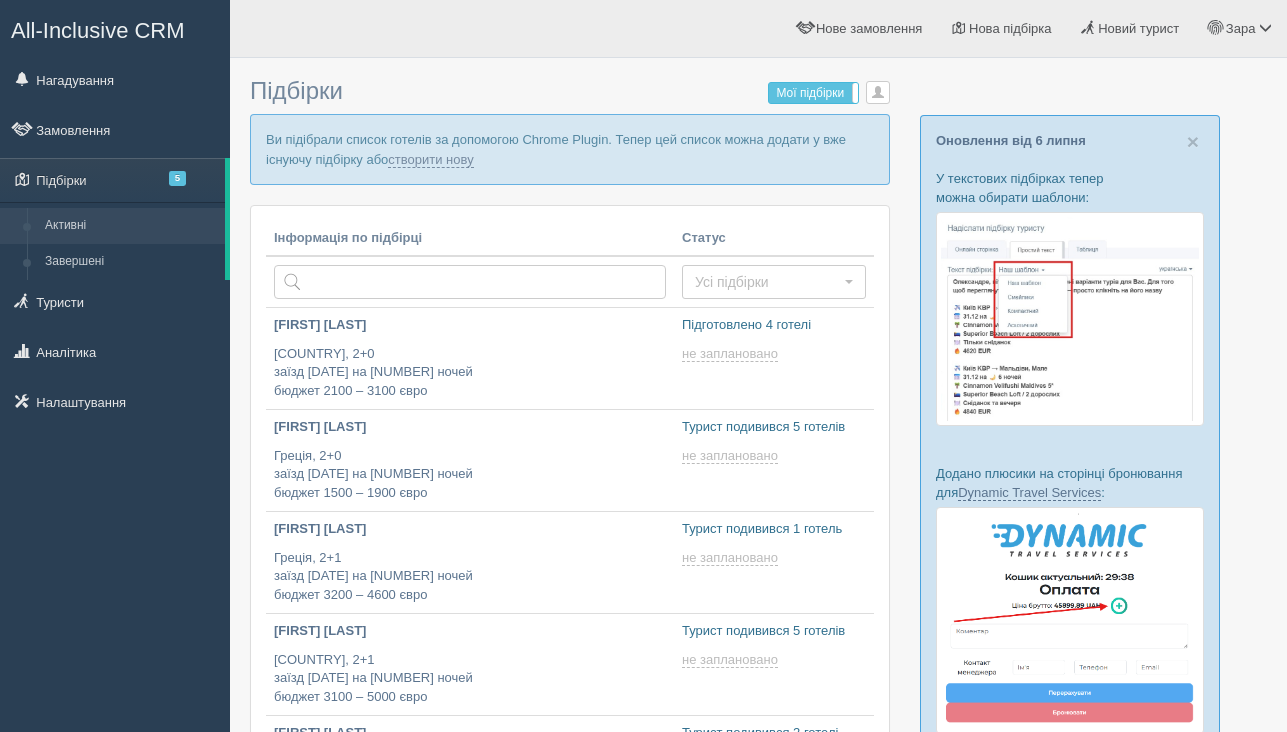 scroll, scrollTop: 0, scrollLeft: 0, axis: both 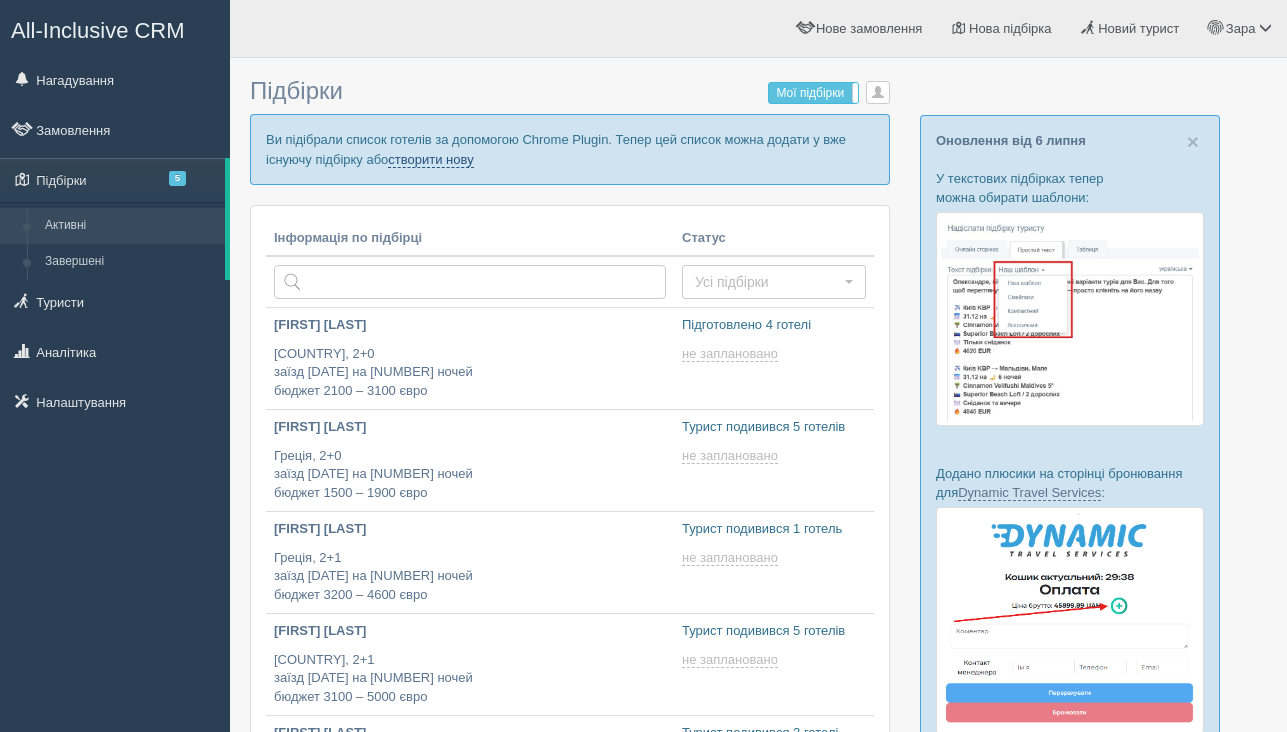 click on "створити нову" at bounding box center [430, 160] 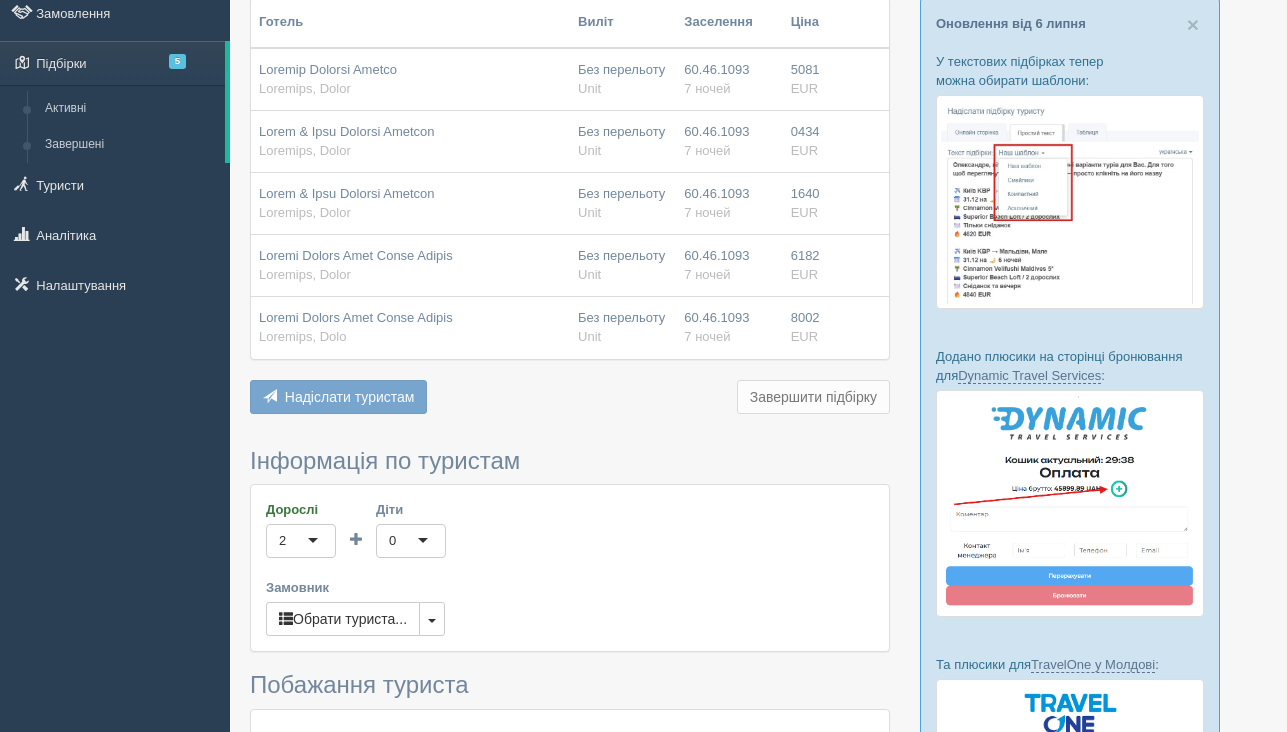 scroll, scrollTop: 121, scrollLeft: 0, axis: vertical 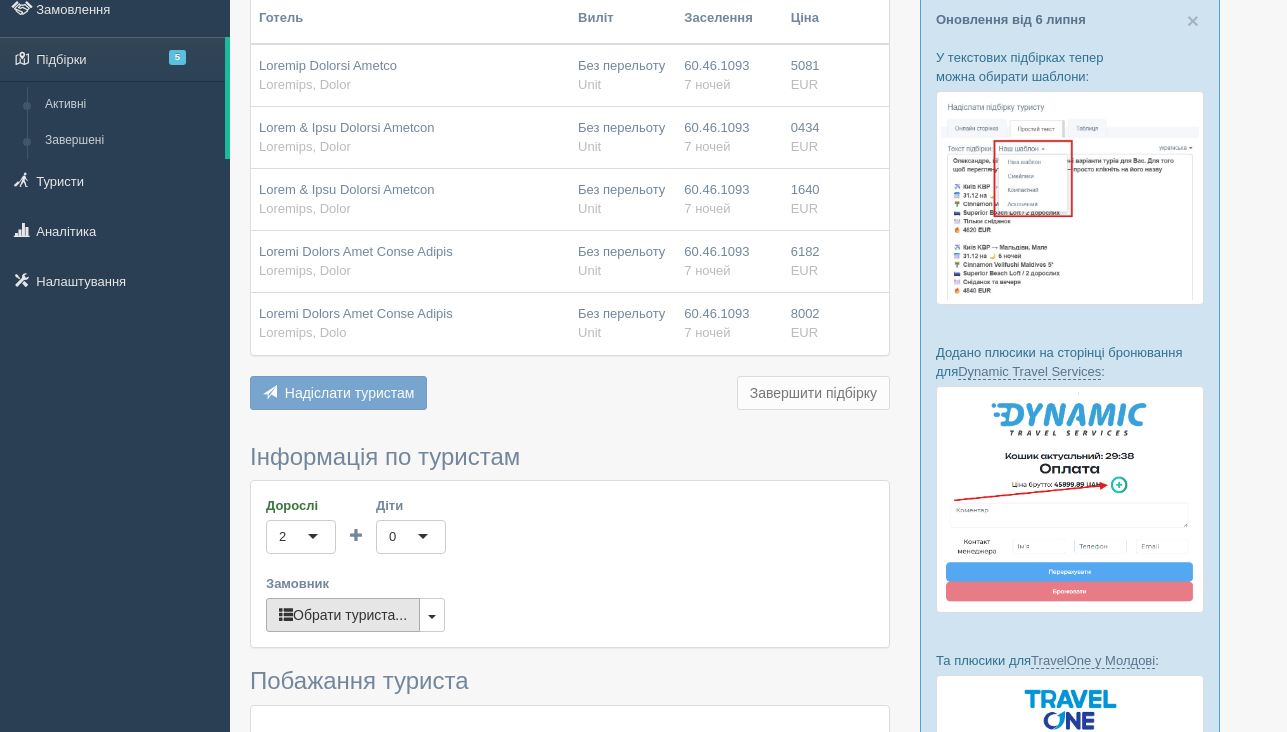 click on "Обрати туриста..." at bounding box center (343, 615) 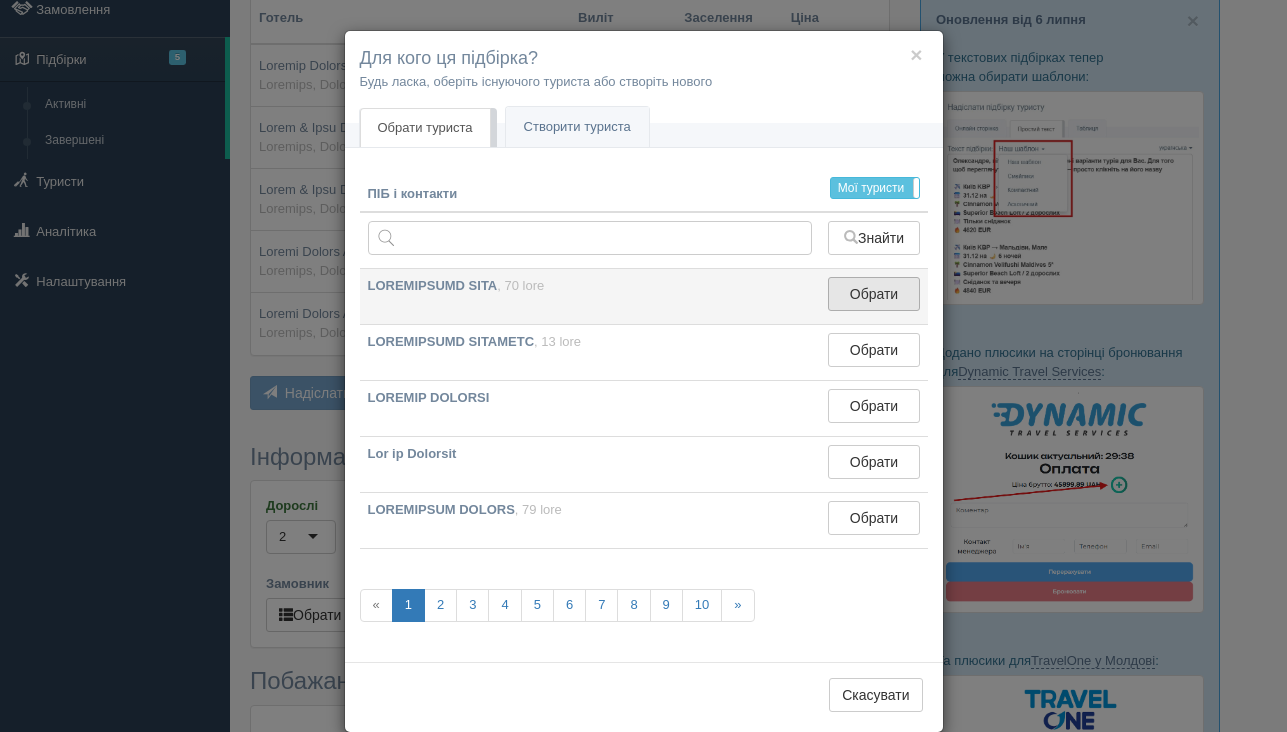 click on "Обрати" at bounding box center [873, 294] 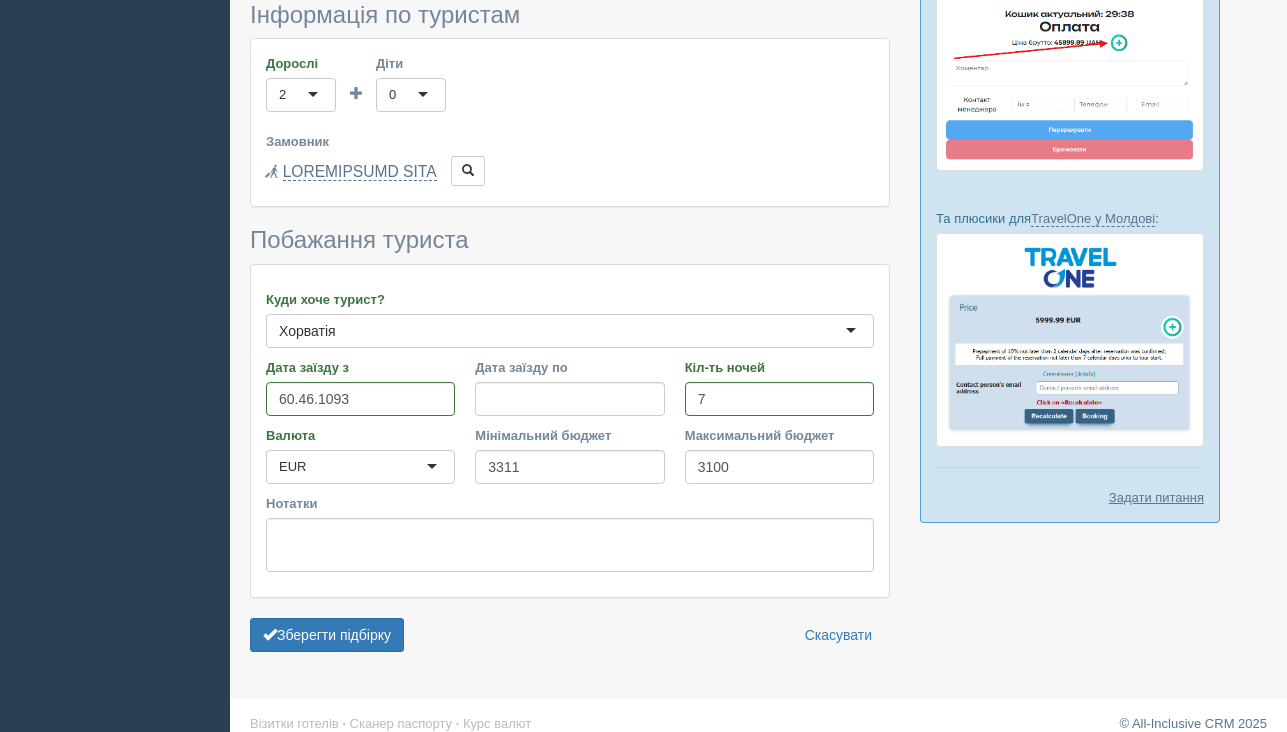scroll, scrollTop: 584, scrollLeft: 0, axis: vertical 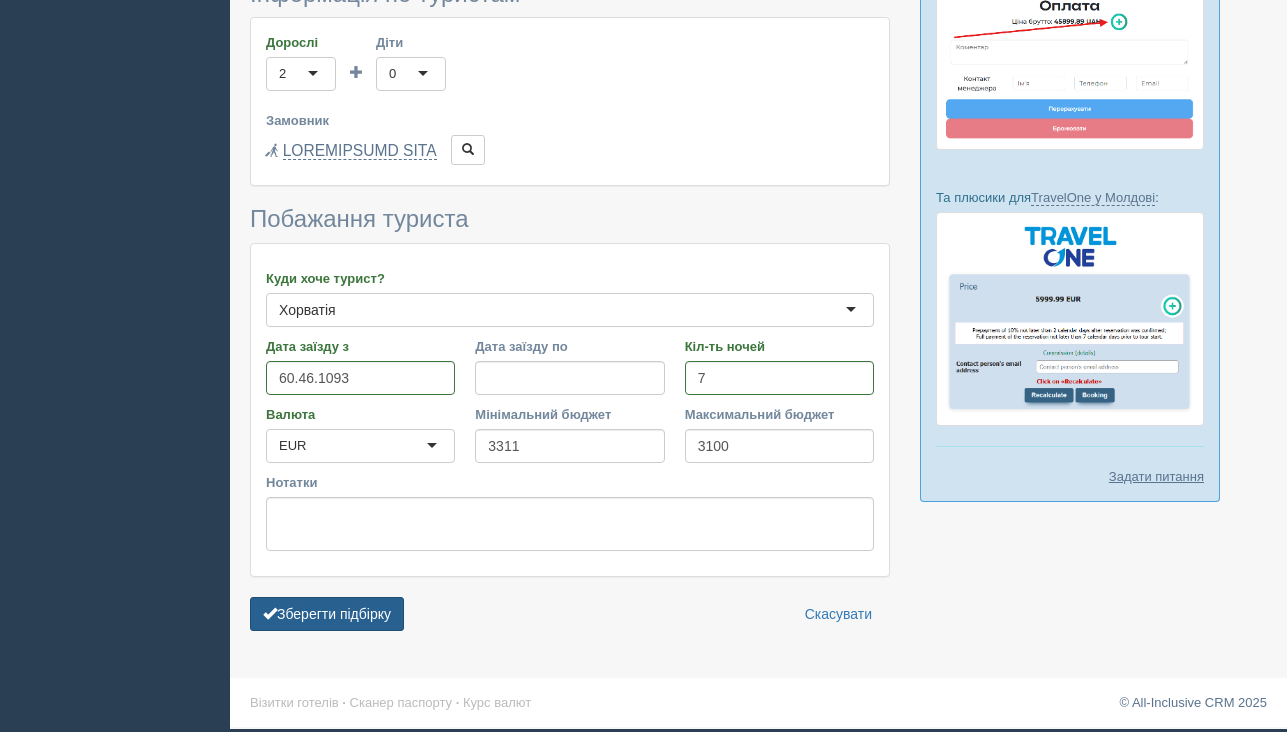 click on "Зберегти підбірку" at bounding box center (327, 614) 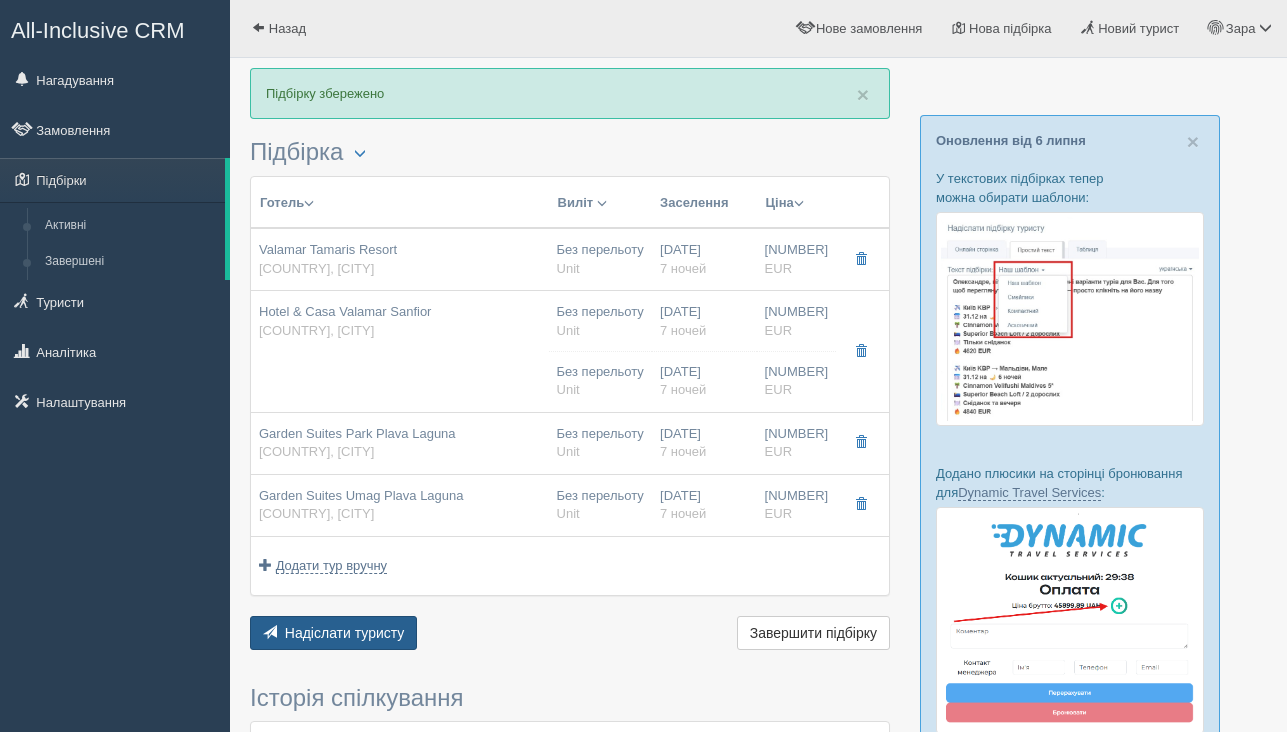scroll, scrollTop: 0, scrollLeft: 0, axis: both 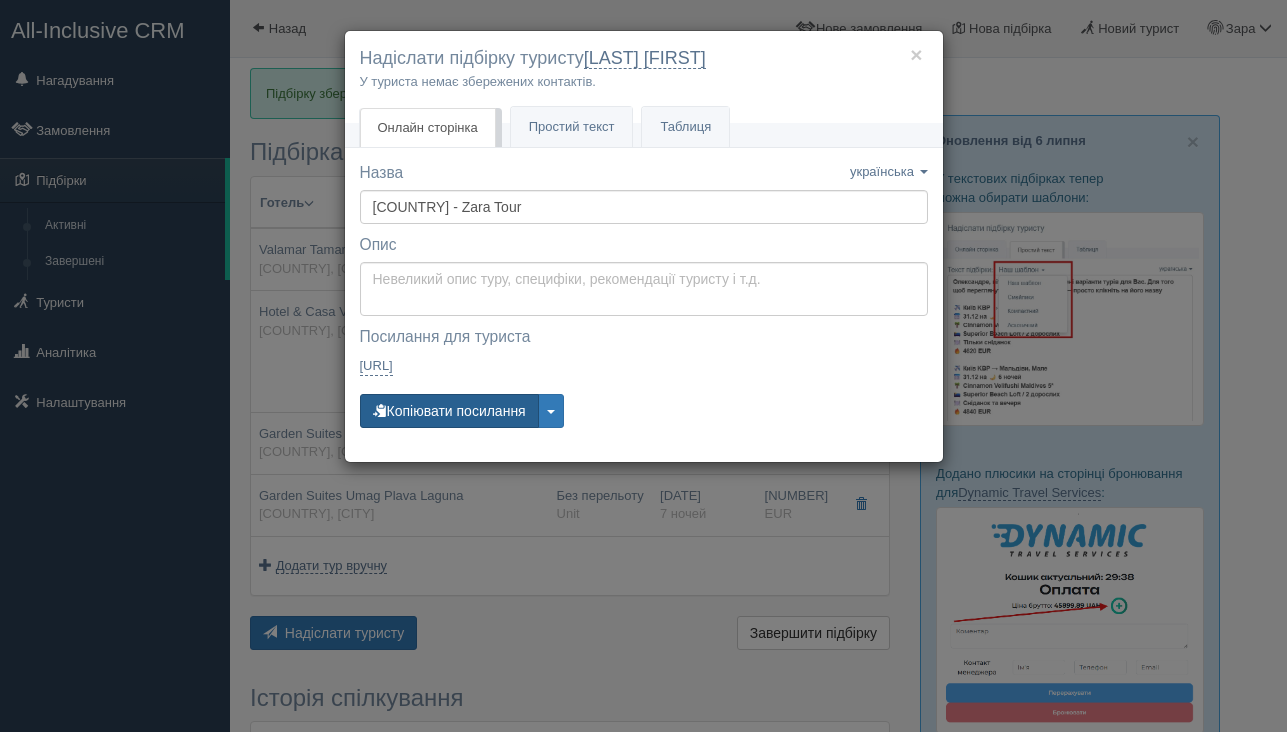 click on "Копіювати посилання" at bounding box center [449, 411] 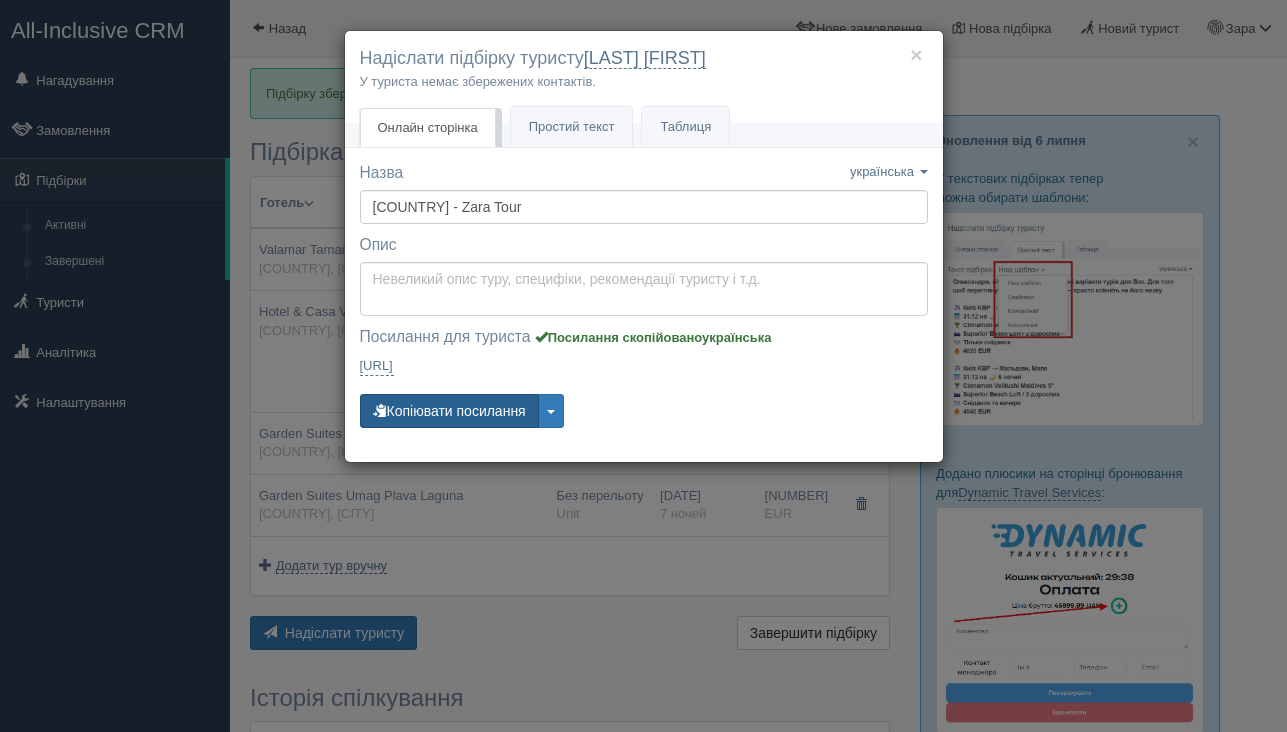click on "Копіювати посилання" at bounding box center [449, 411] 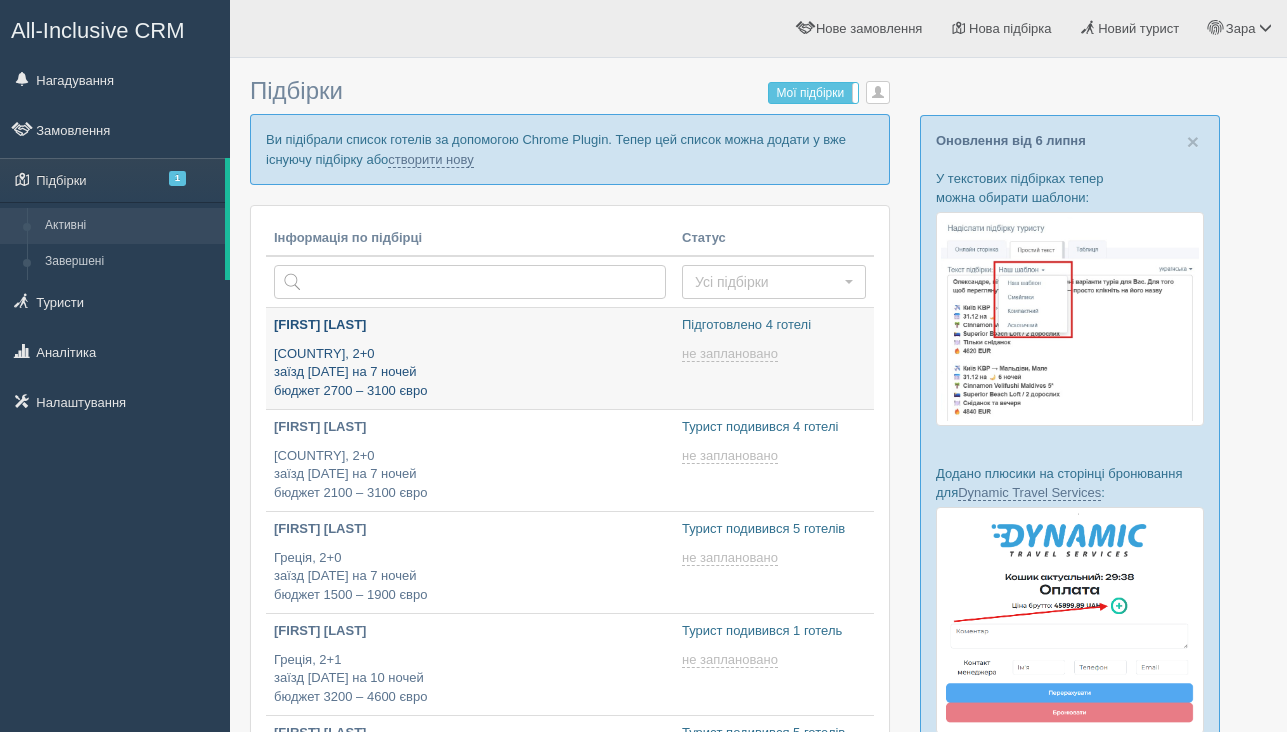 scroll, scrollTop: 0, scrollLeft: 0, axis: both 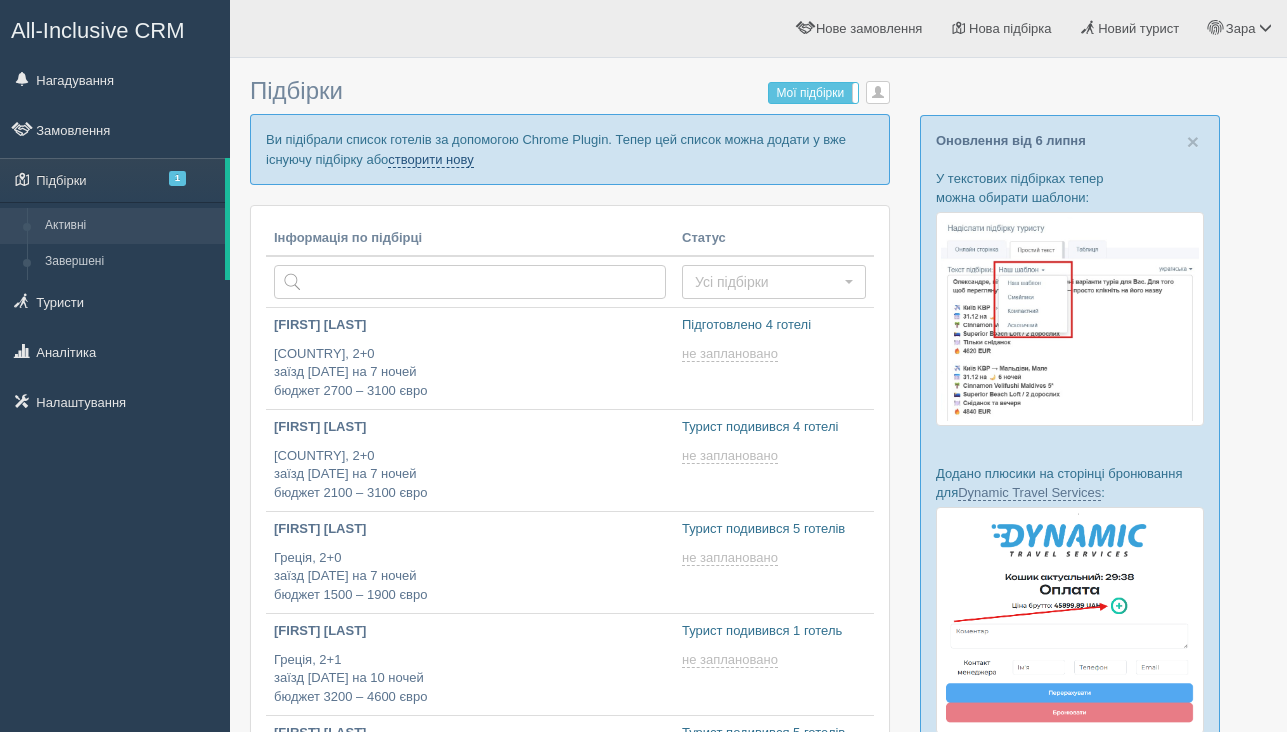 click on "створити нову" at bounding box center (430, 160) 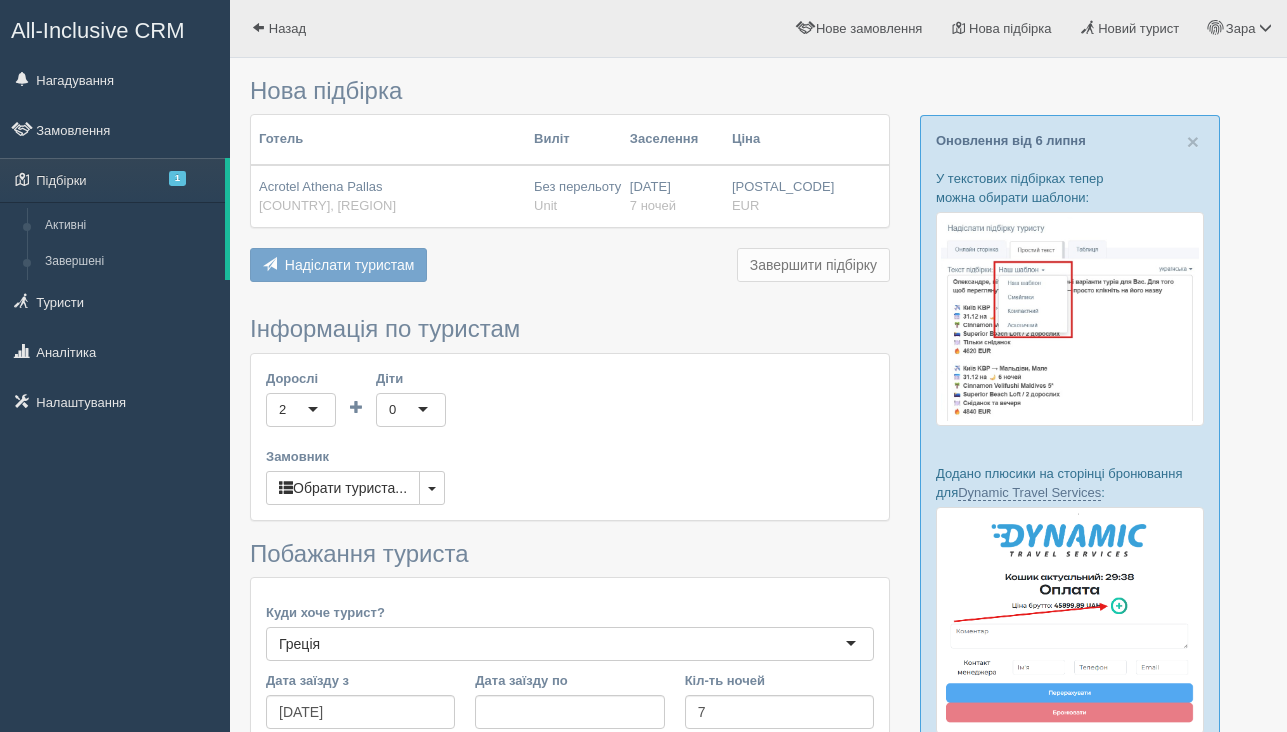 scroll, scrollTop: 0, scrollLeft: 0, axis: both 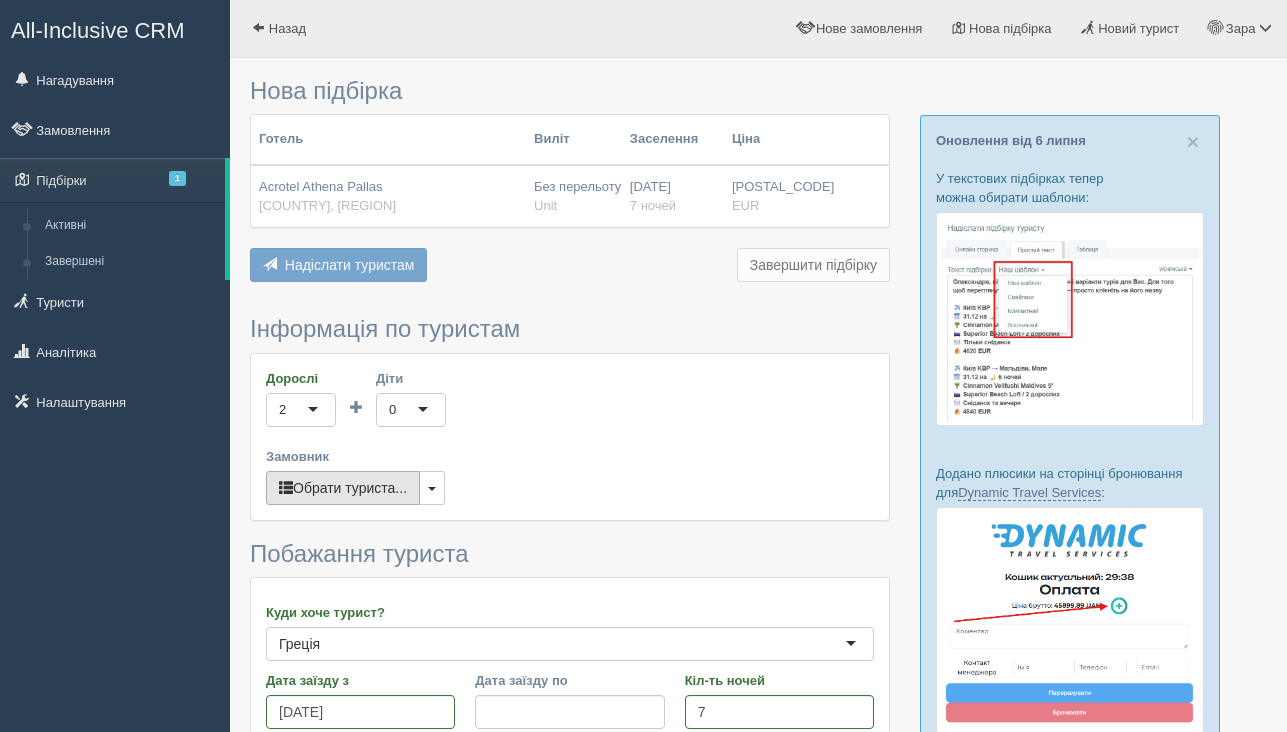 click on "Обрати туриста..." at bounding box center [343, 488] 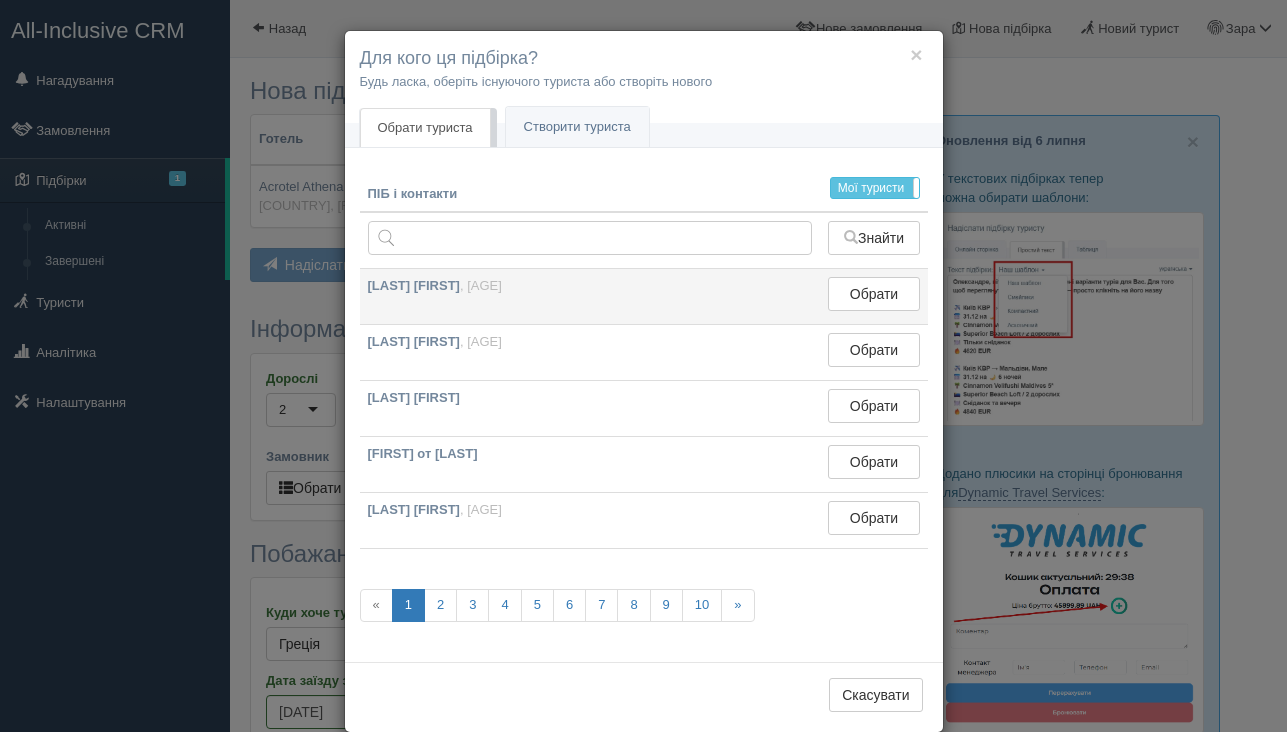 click on "Обрати
Обрано" at bounding box center (873, 297) 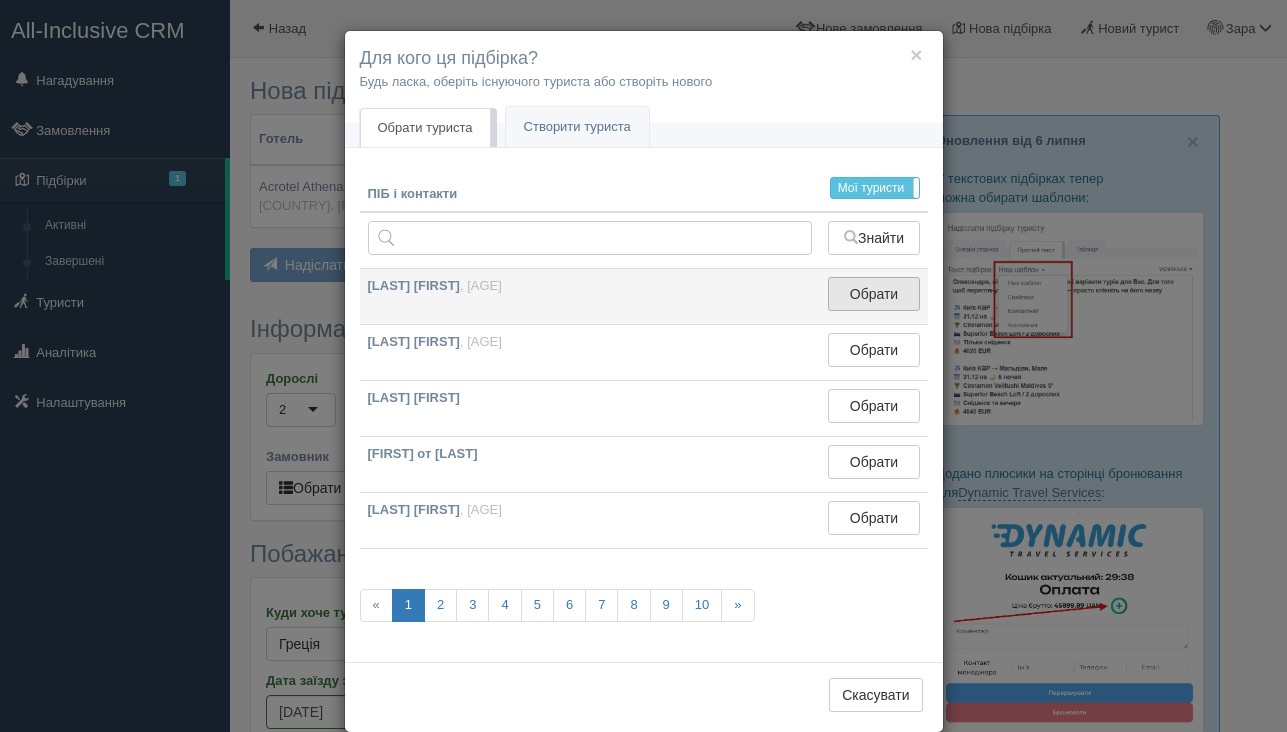 click on "Обрати" at bounding box center (873, 294) 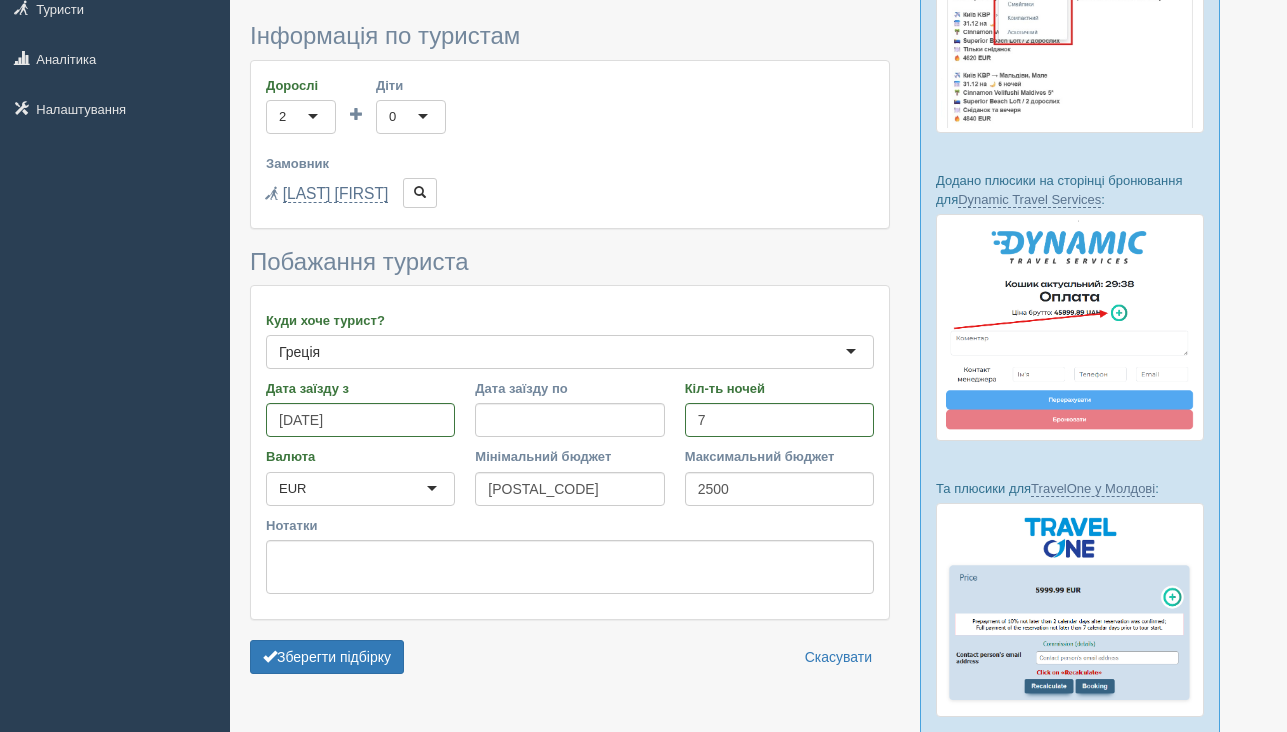 scroll, scrollTop: 320, scrollLeft: 0, axis: vertical 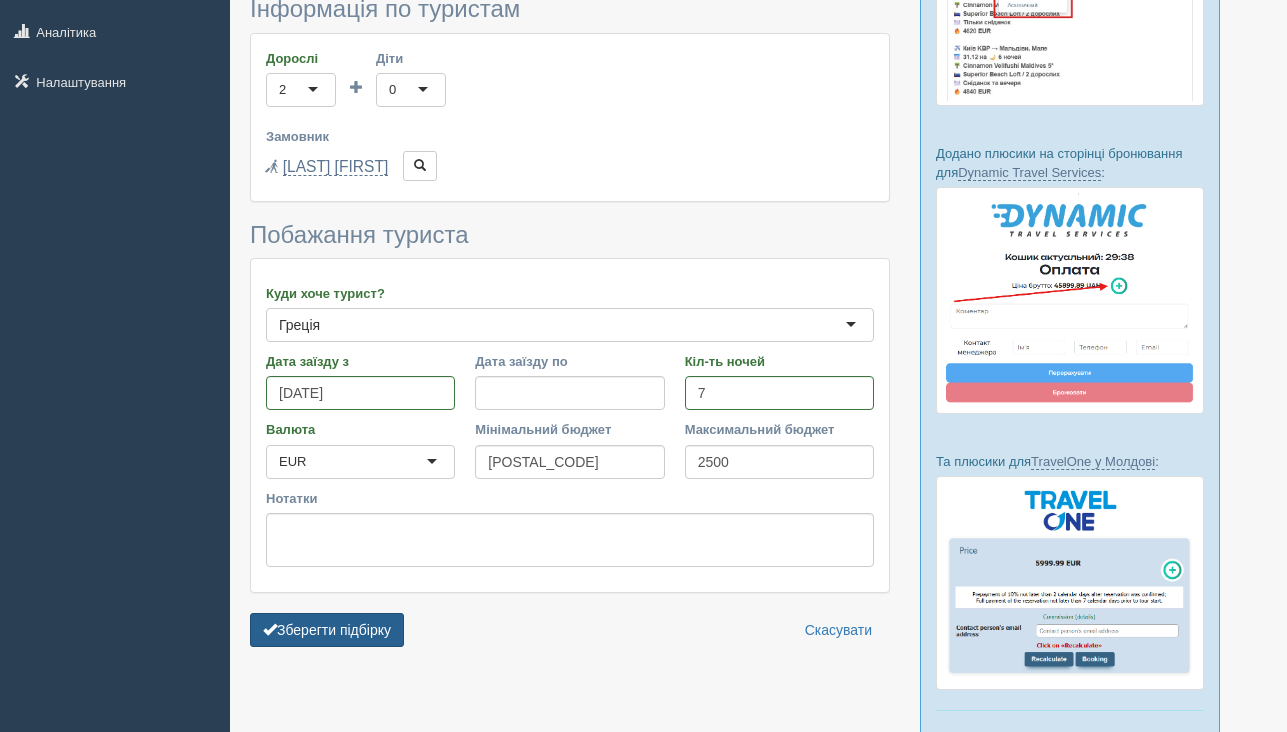 click on "Зберегти підбірку" at bounding box center [327, 630] 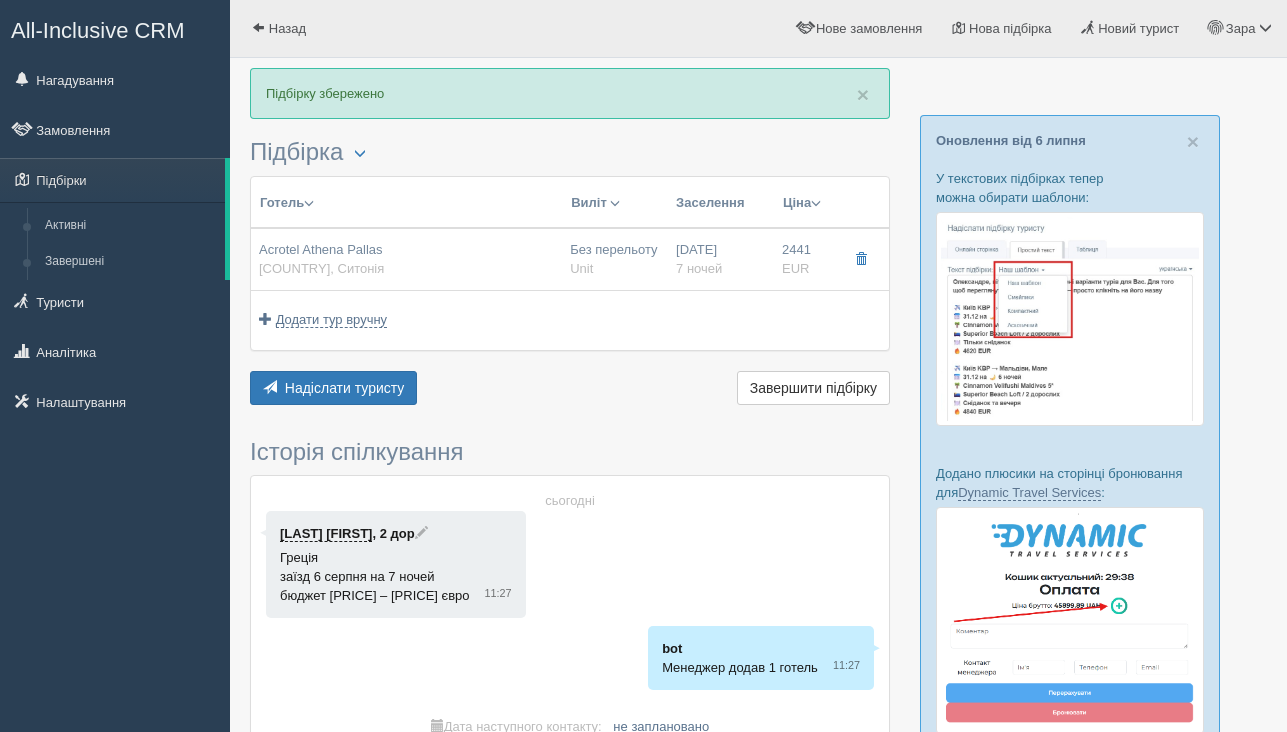 scroll, scrollTop: 0, scrollLeft: 0, axis: both 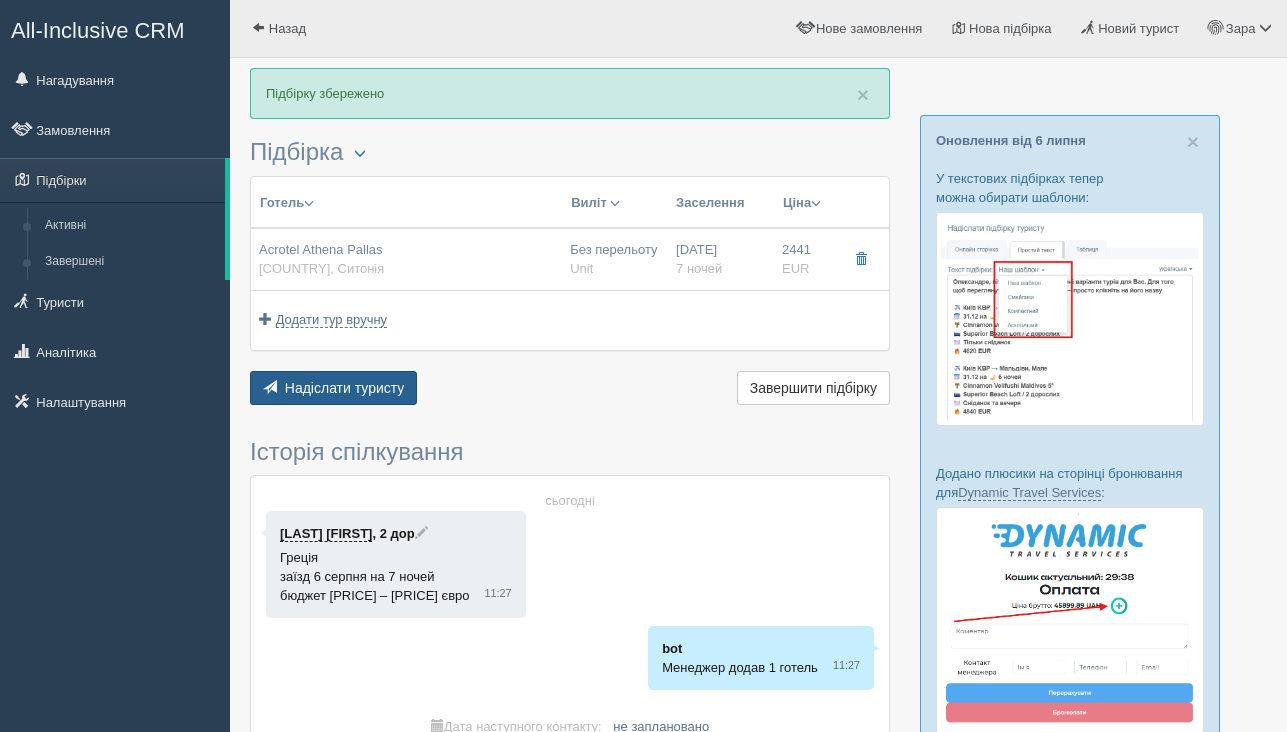 click on "Надіслати туристу
Надіслати" at bounding box center (333, 388) 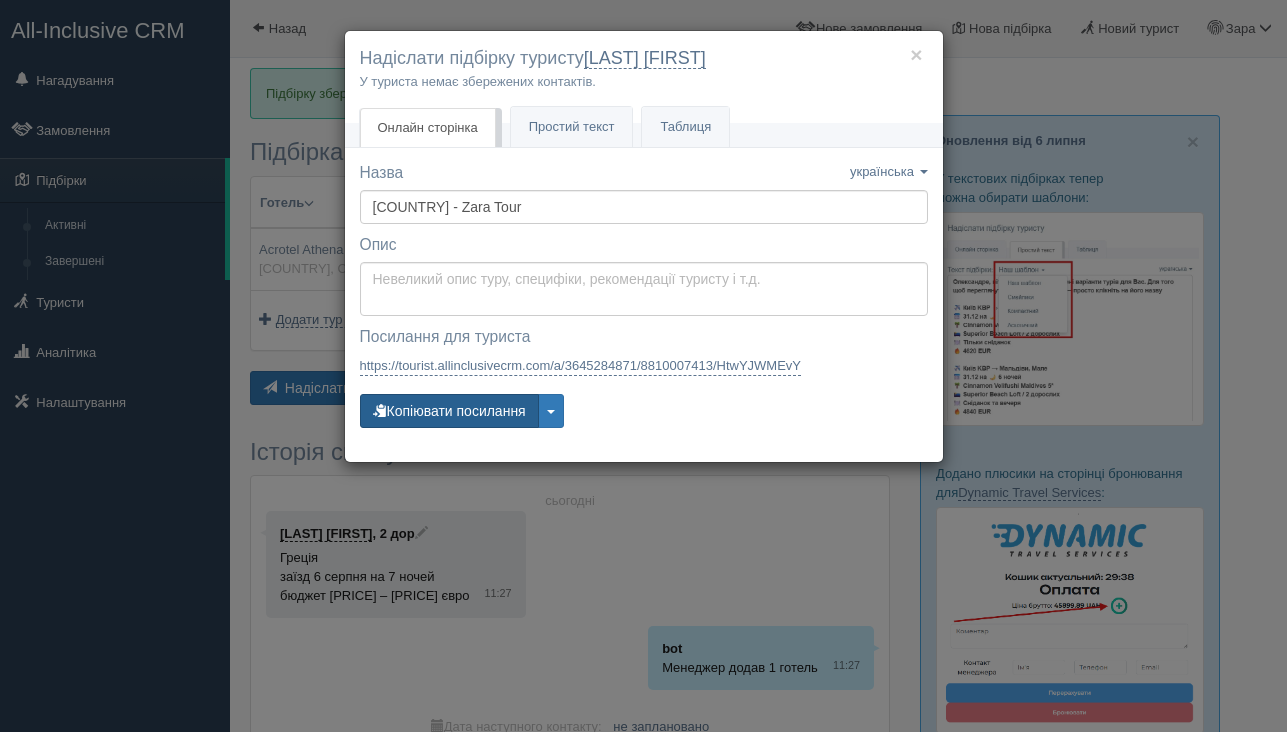 click on "Копіювати посилання" at bounding box center (449, 411) 